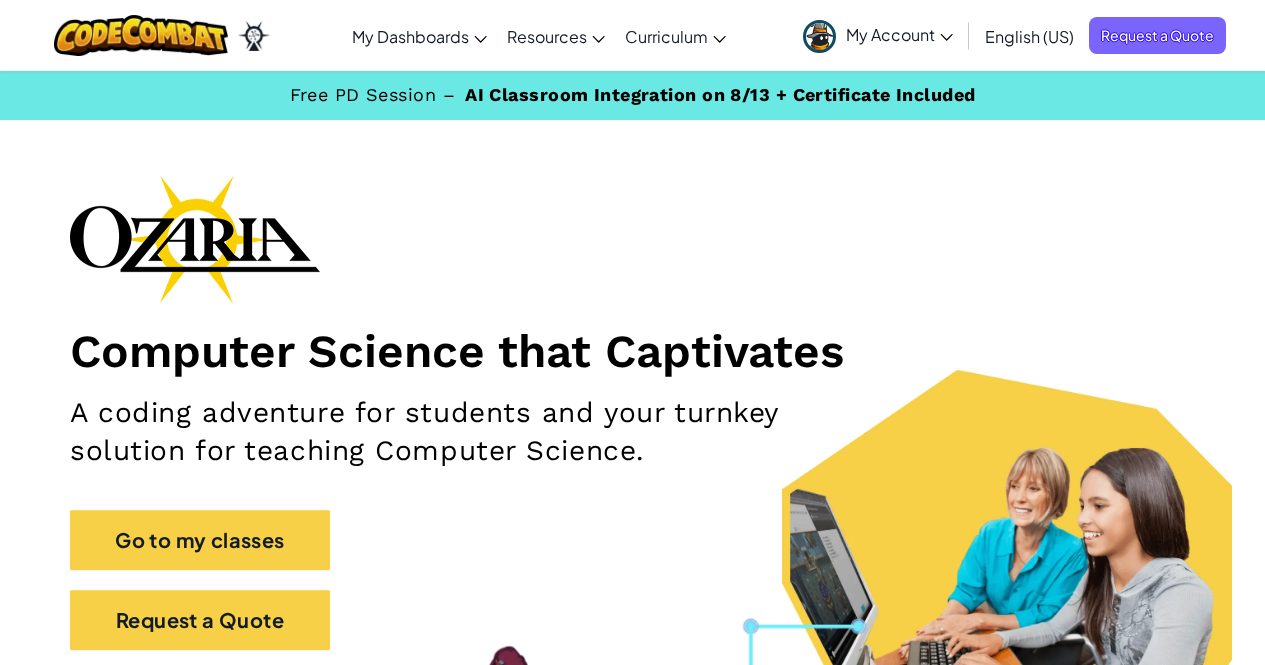 scroll, scrollTop: 0, scrollLeft: 0, axis: both 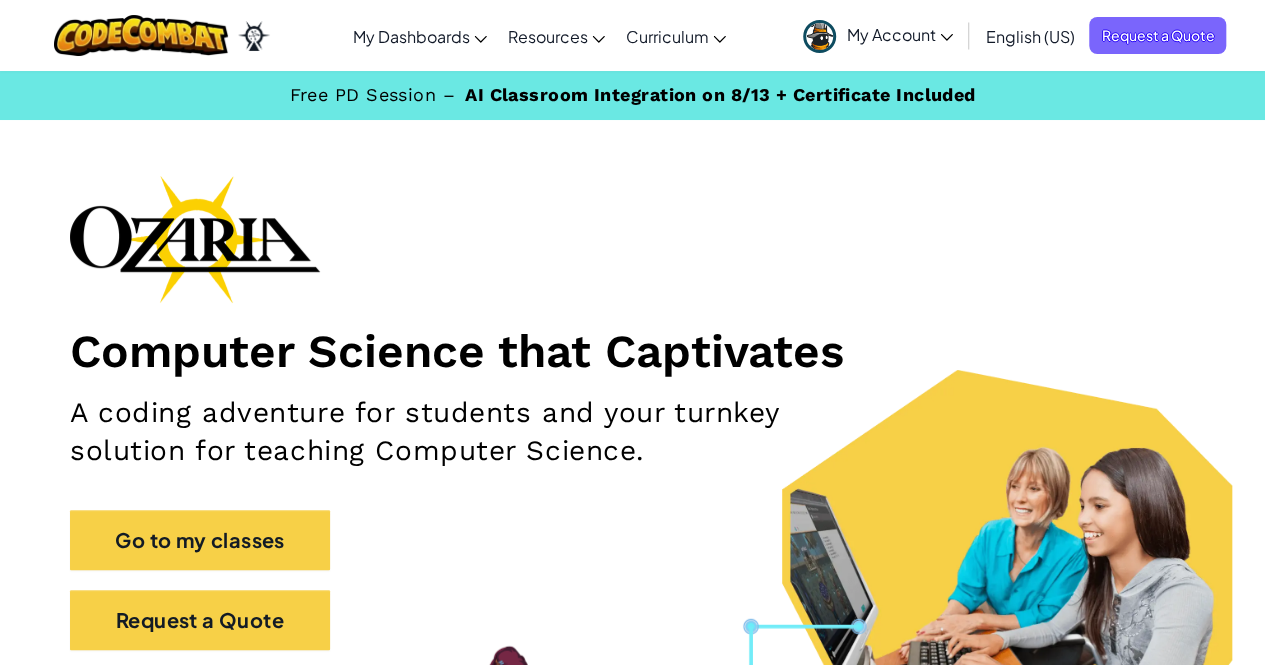 click on "My Account" at bounding box center (878, 35) 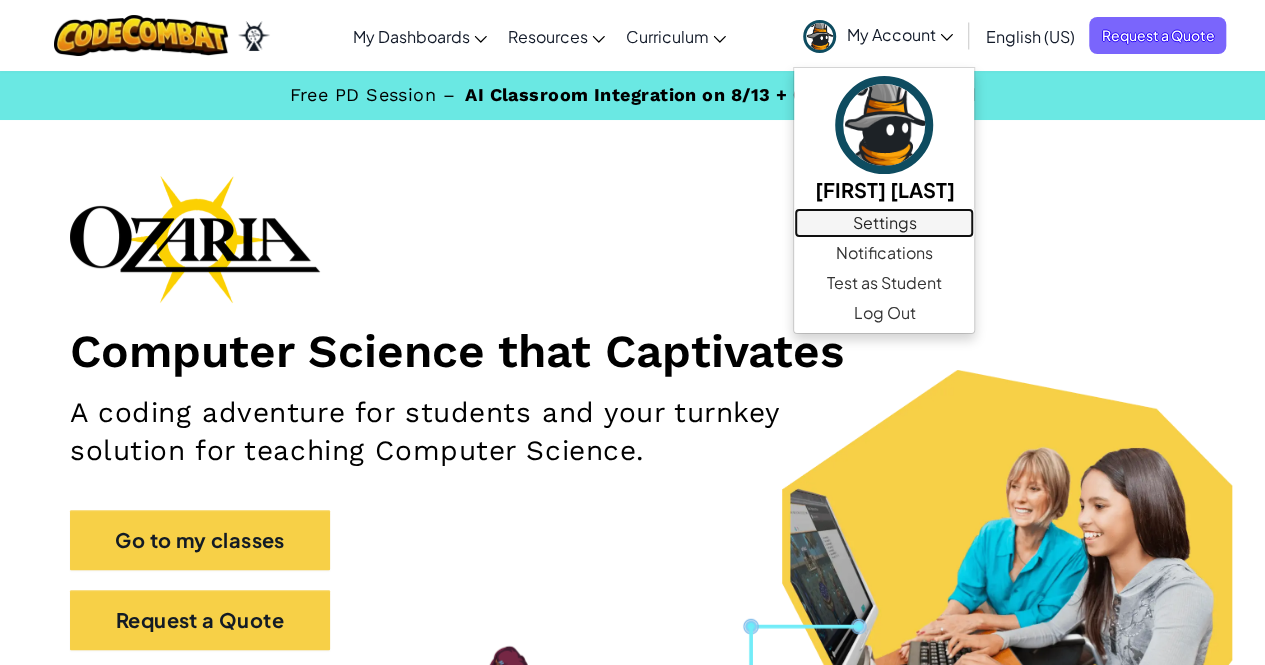 click on "Settings" at bounding box center [884, 223] 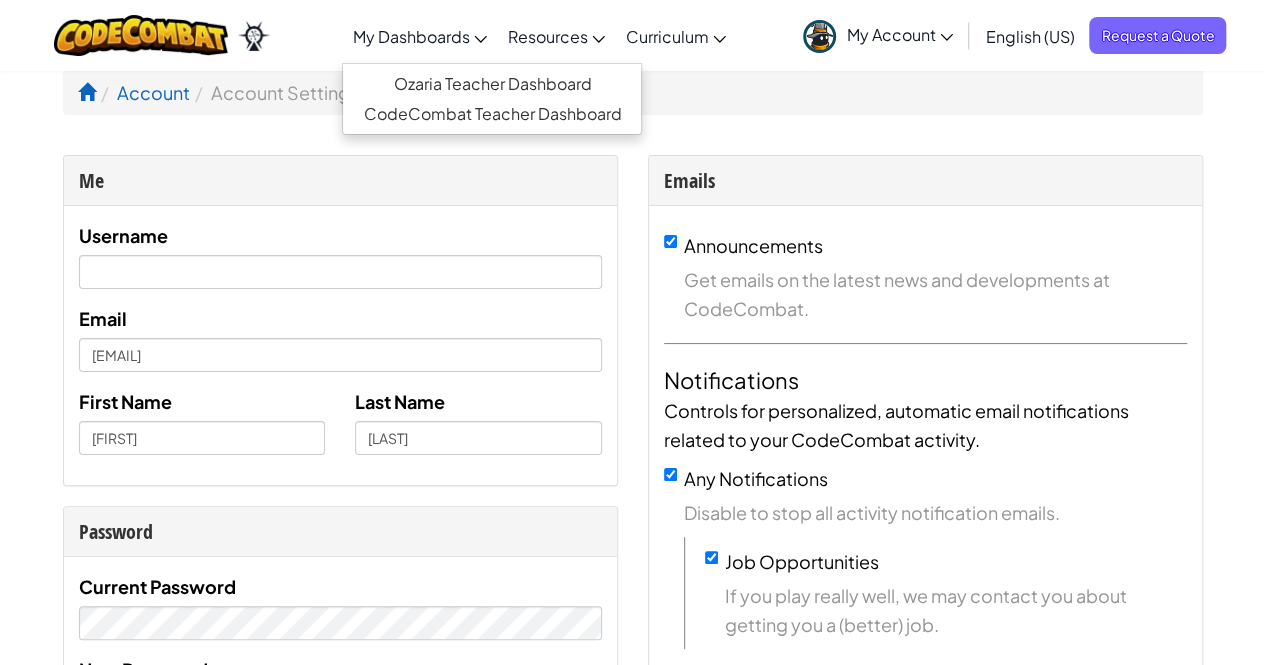 click on "My Dashboards" at bounding box center (419, 36) 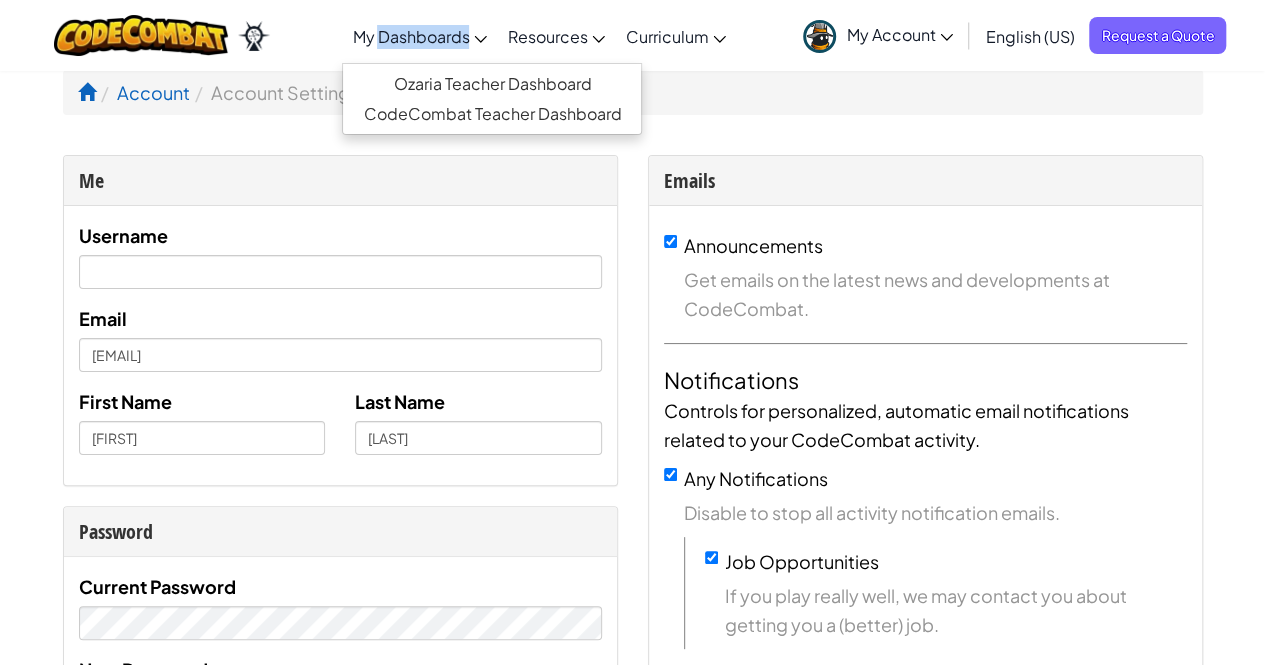 click on "My Dashboards" at bounding box center (410, 36) 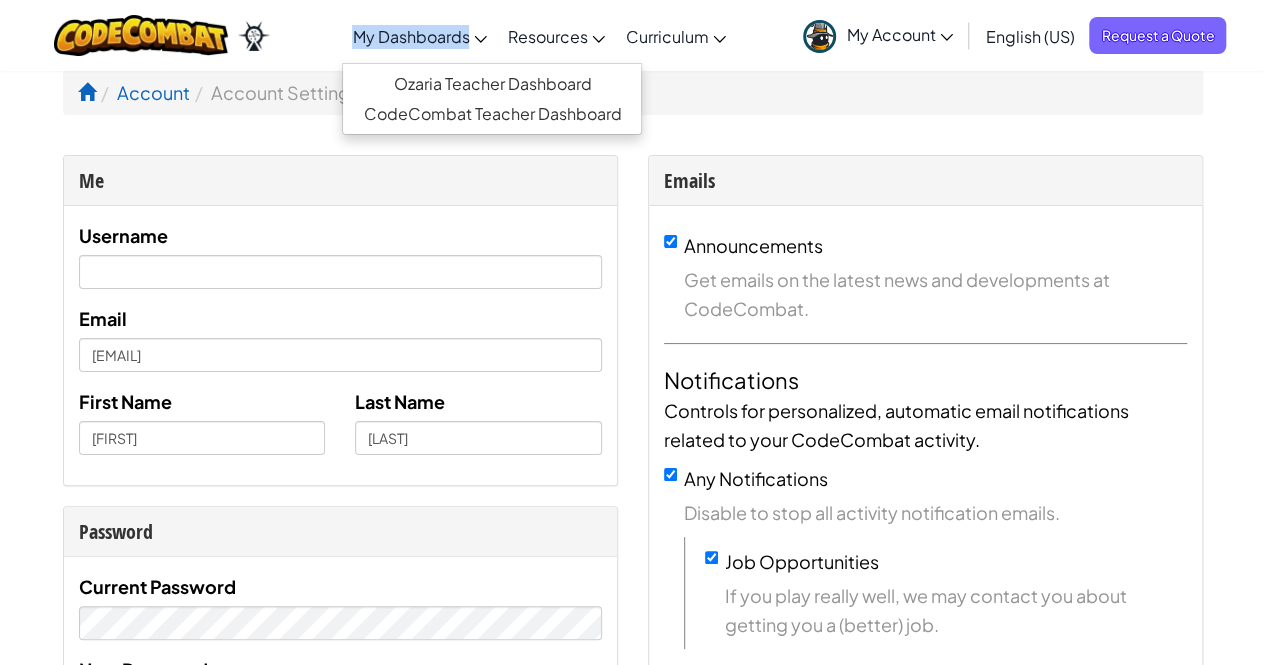 click on "My Dashboards" at bounding box center (410, 36) 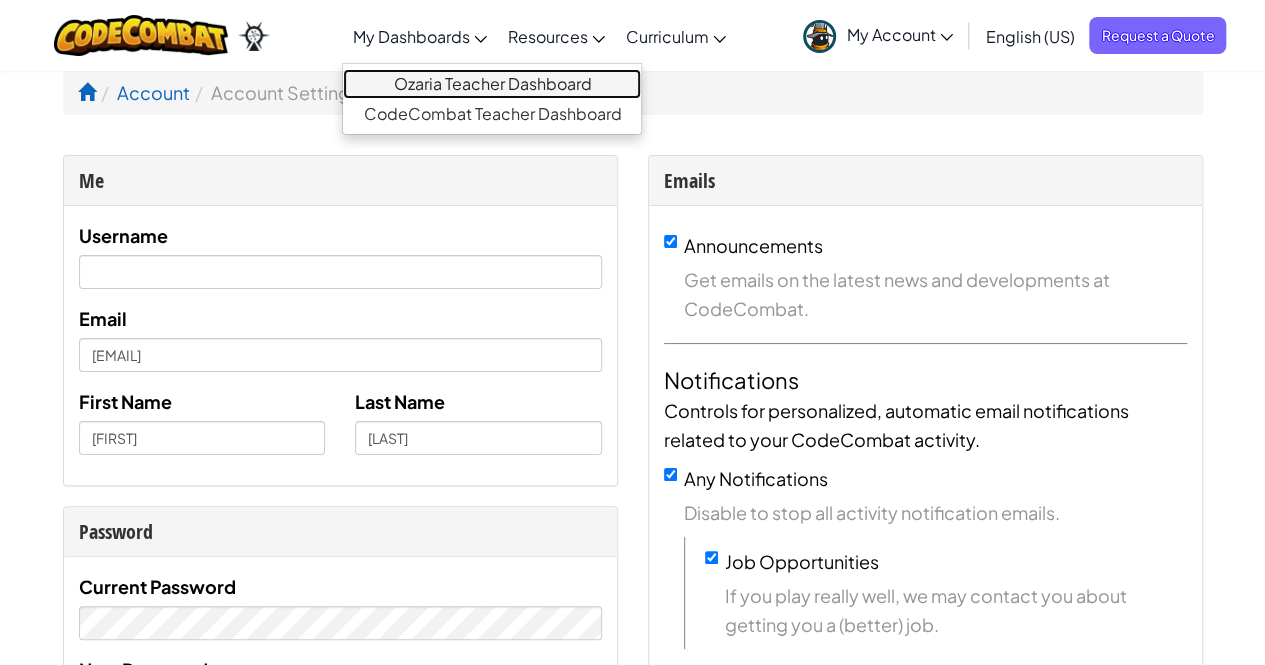 click on "Ozaria Teacher Dashboard" at bounding box center (492, 84) 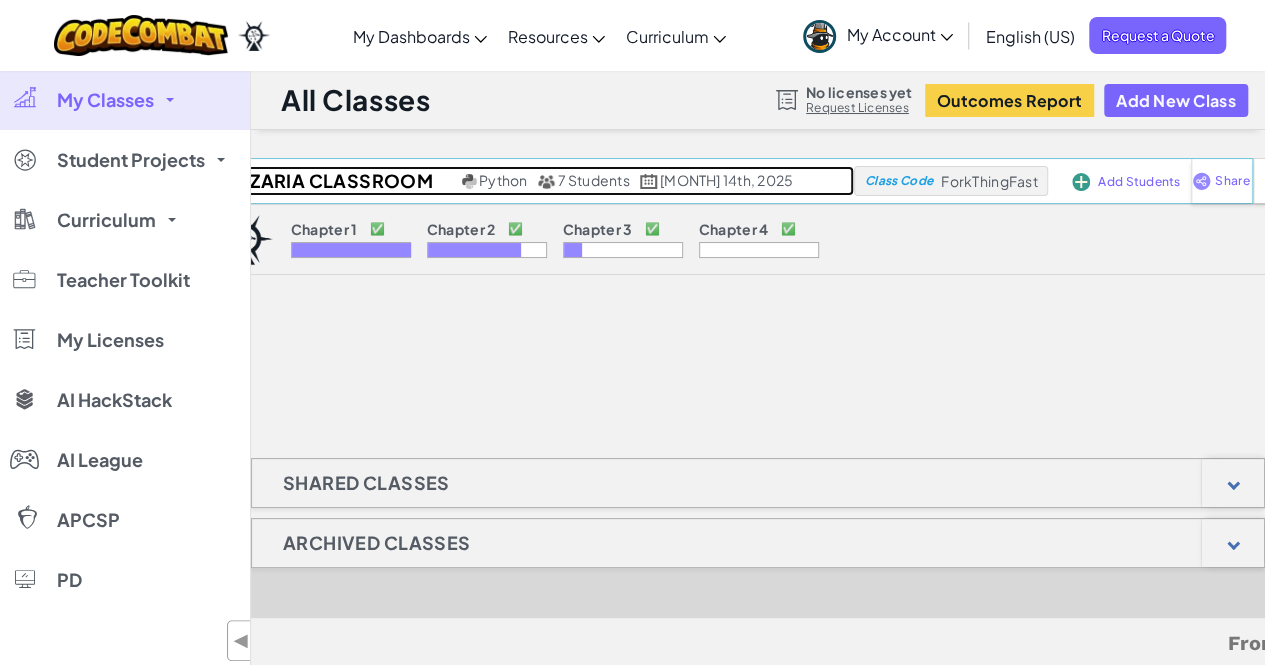 click on "Ozaria Classroom" at bounding box center (330, 181) 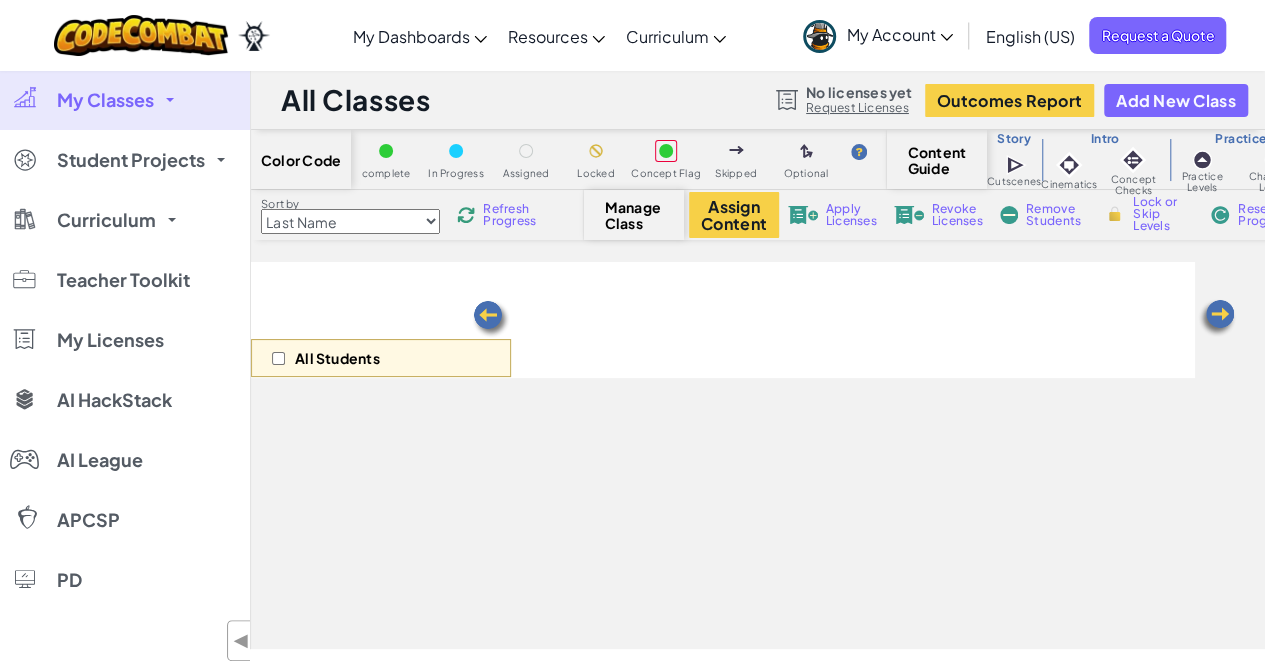 select on "5e27600d1c9d440000ac3ee7" 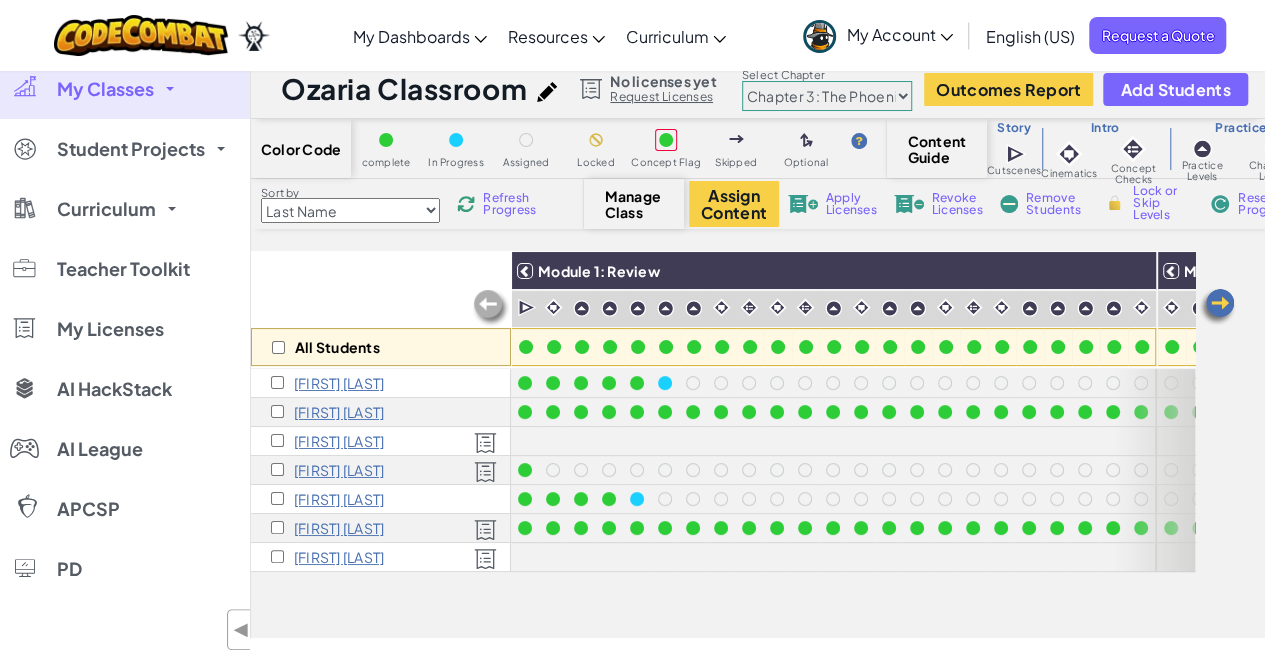 scroll, scrollTop: 0, scrollLeft: 0, axis: both 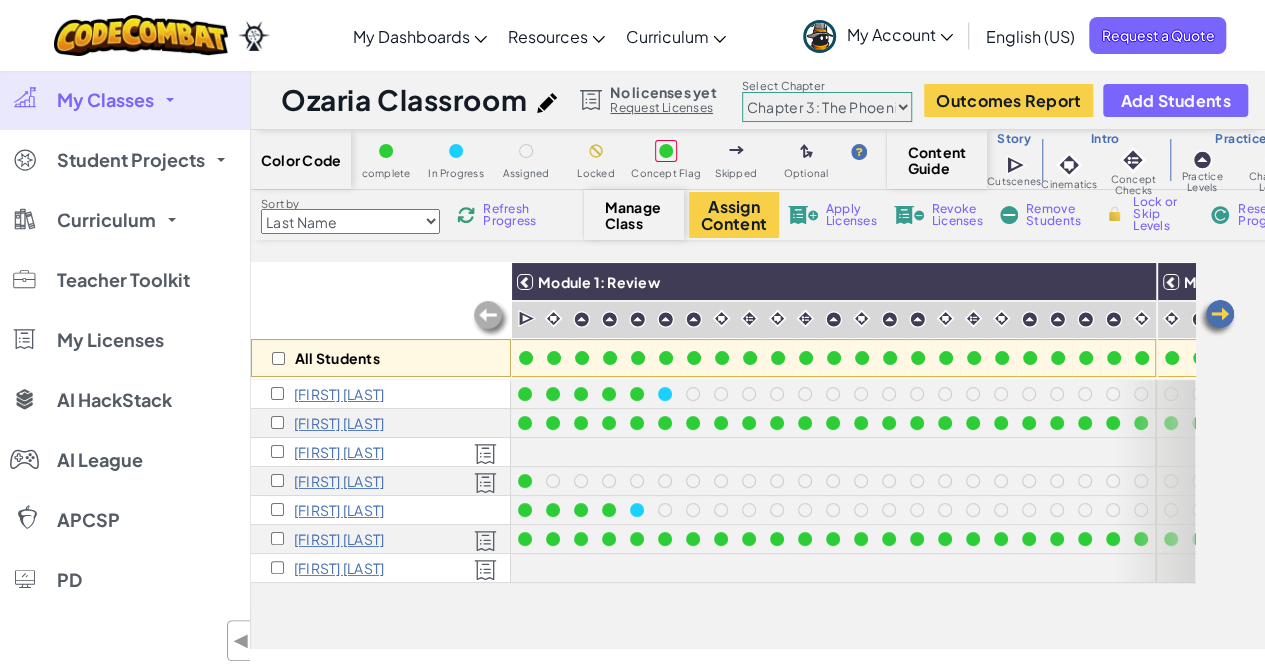 click on "My Classes" at bounding box center [125, 100] 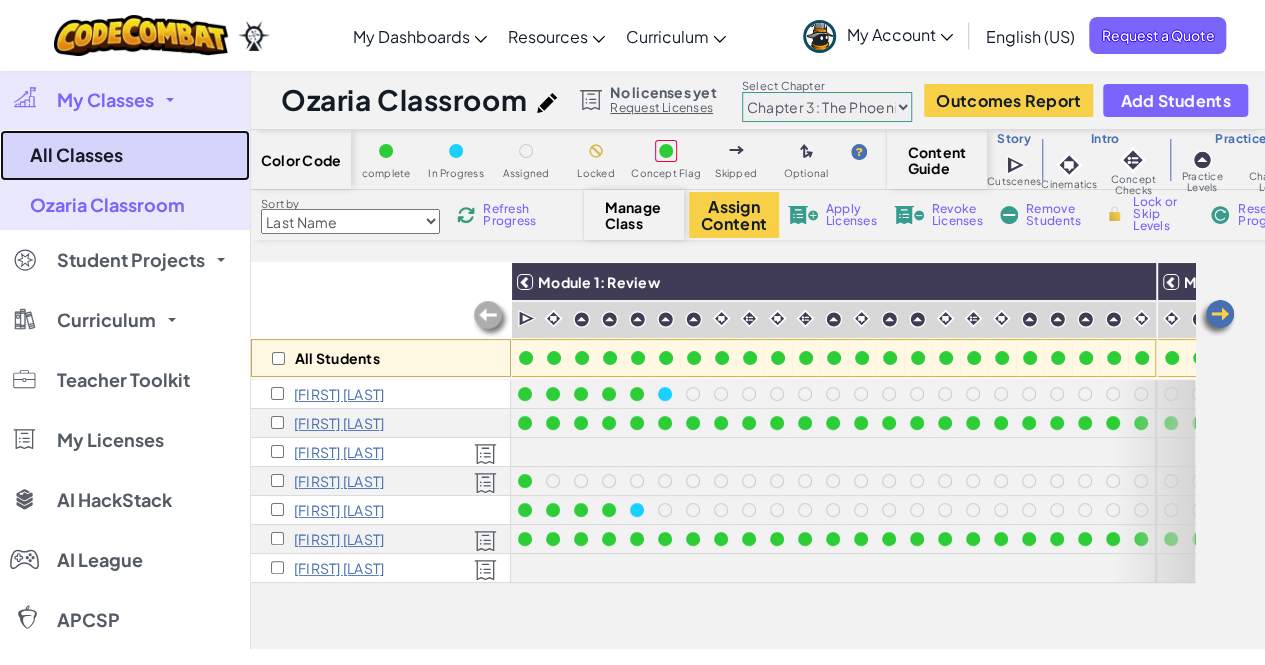 click on "All Classes" at bounding box center (125, 155) 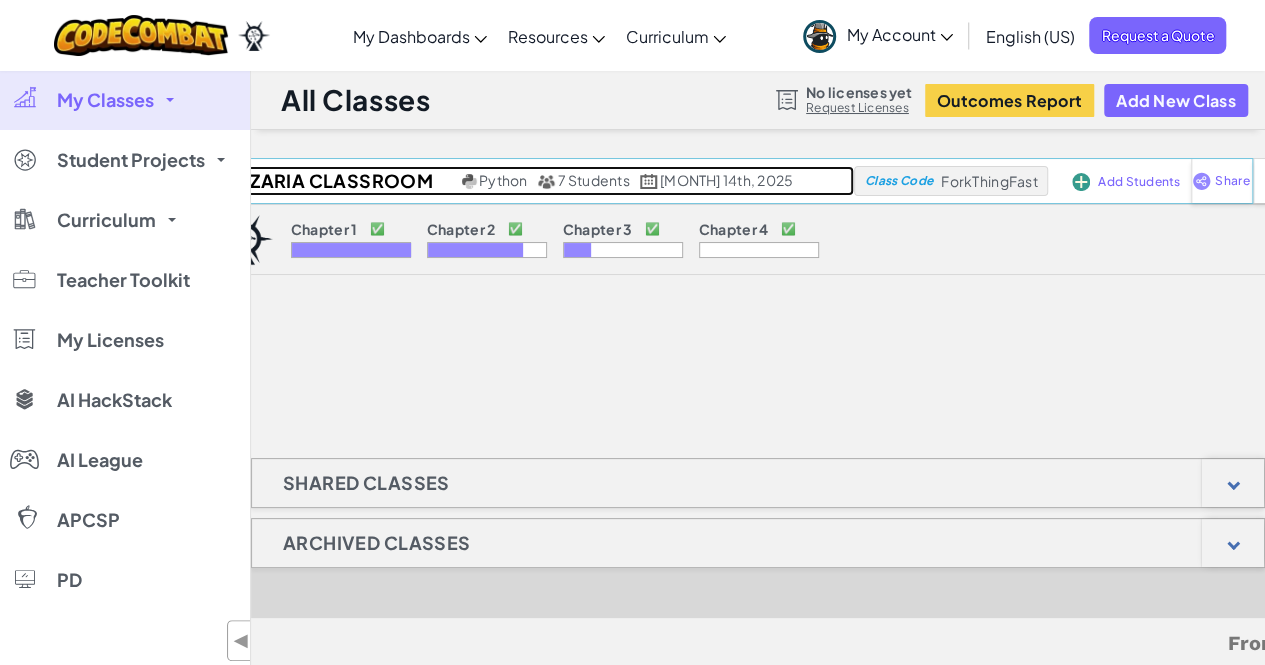 click on "7 Students" at bounding box center [593, 180] 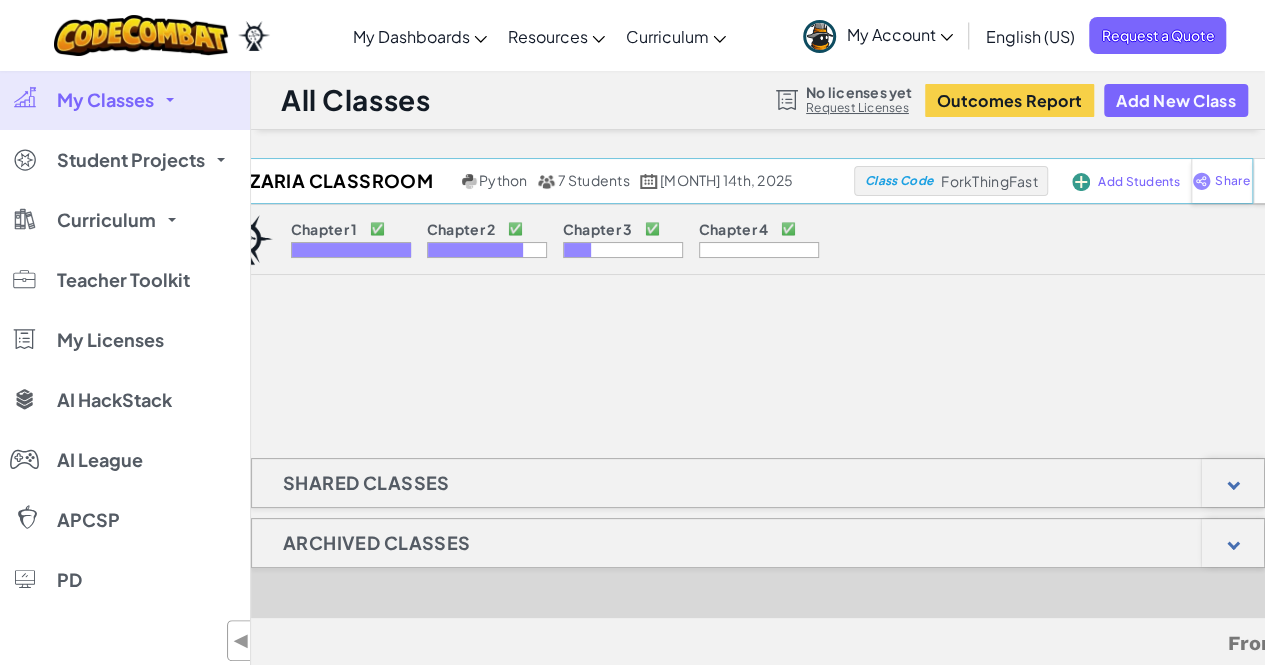 select on "5e27600d1c9d440000ac3ee7" 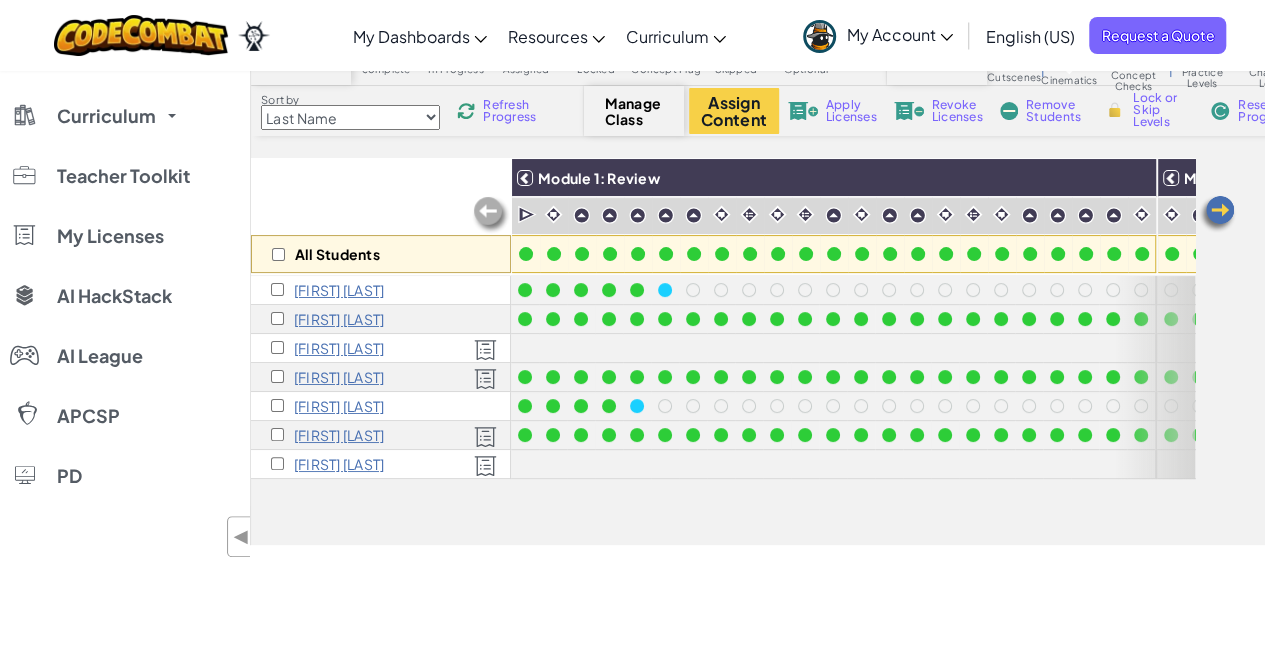 scroll, scrollTop: 80, scrollLeft: 0, axis: vertical 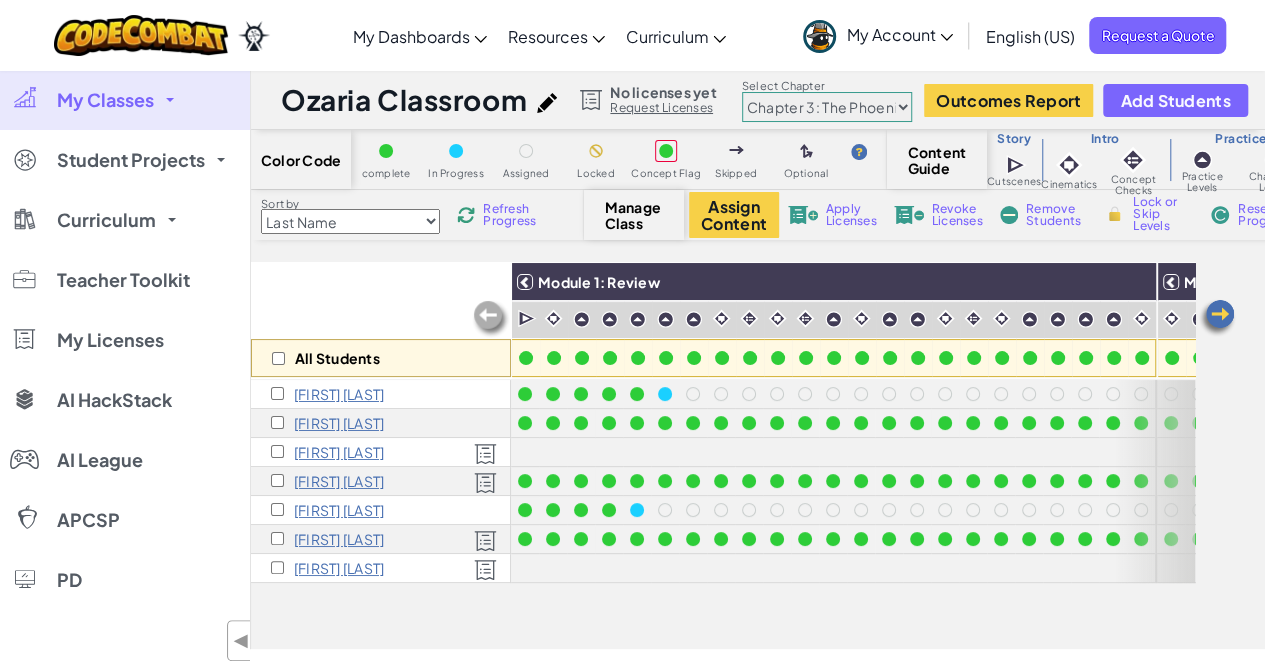 click on "Manage Class" at bounding box center (634, 215) 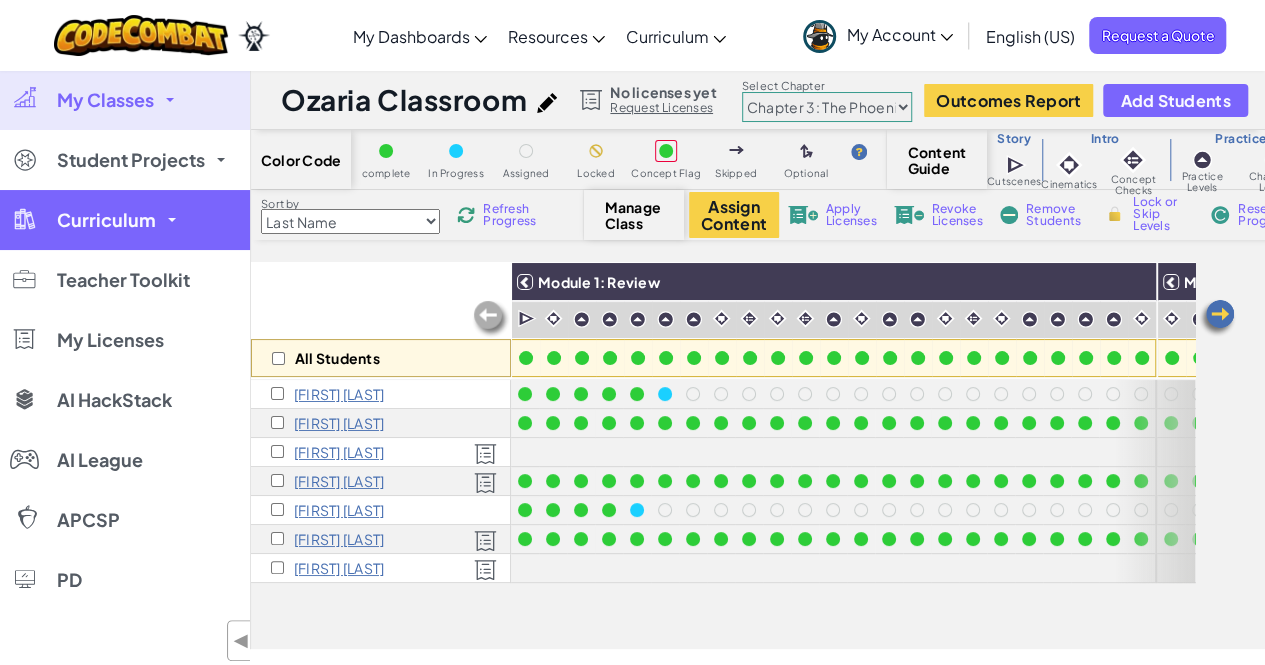 click on "Curriculum" at bounding box center [125, 220] 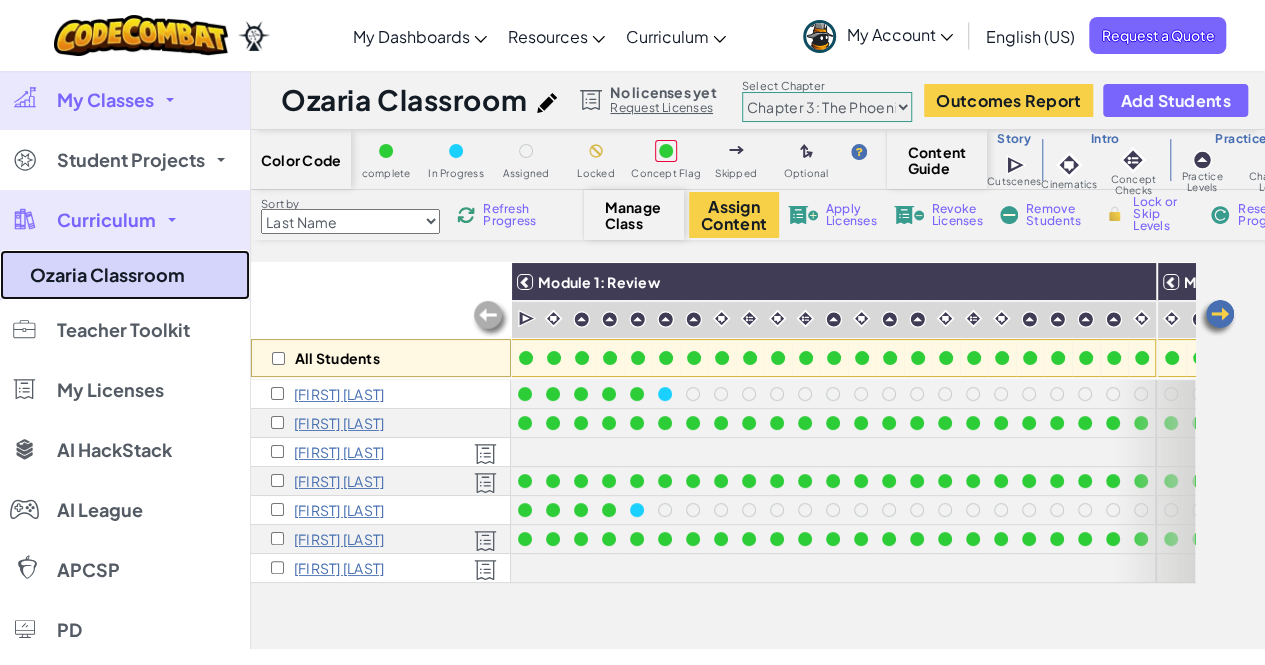 click on "Ozaria Classroom" at bounding box center [125, 275] 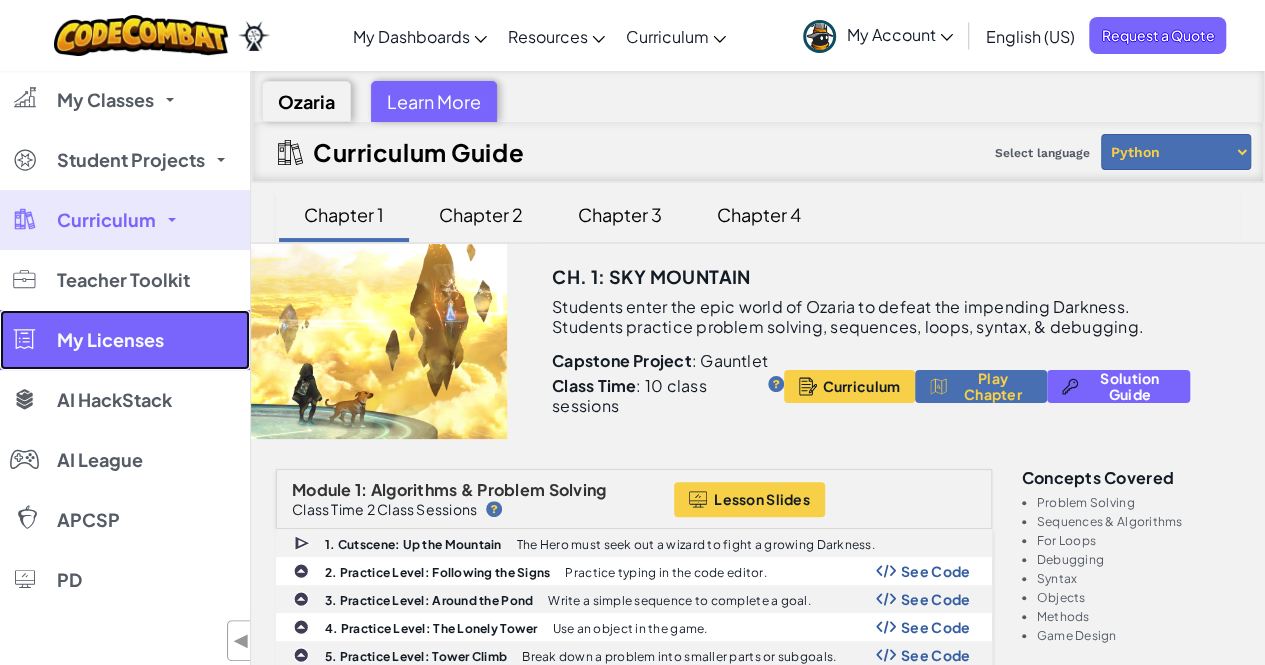 click on "My Licenses" at bounding box center (110, 340) 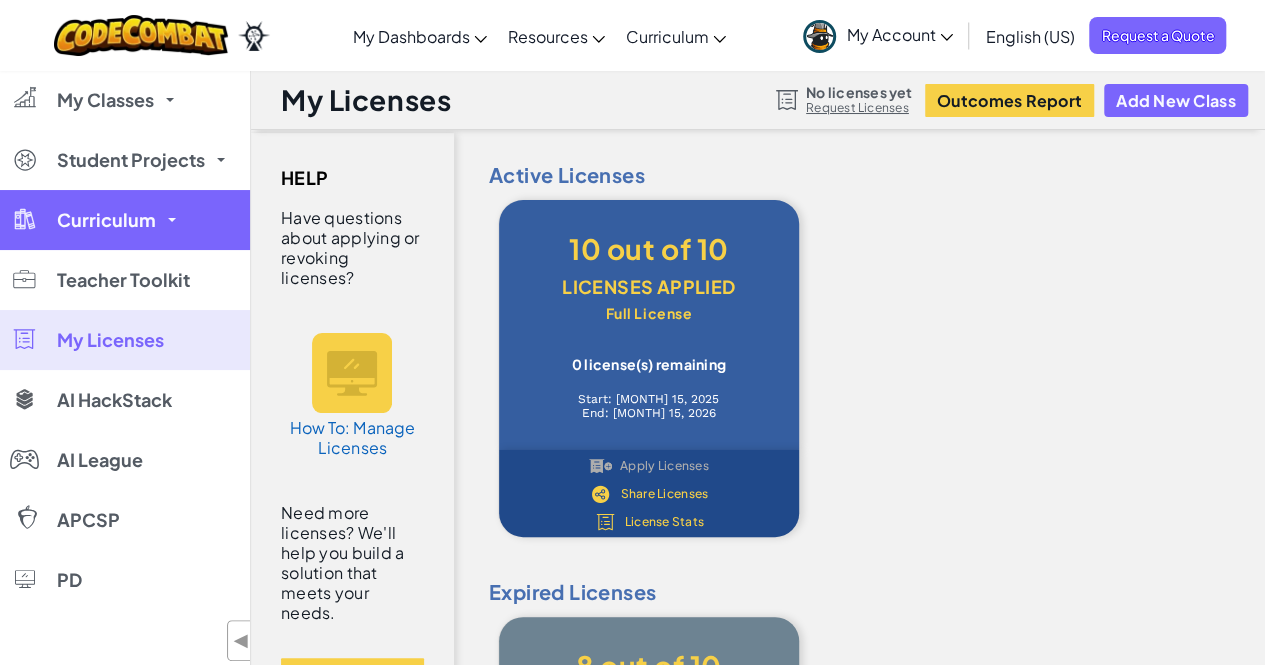 click on "Curriculum" at bounding box center [125, 220] 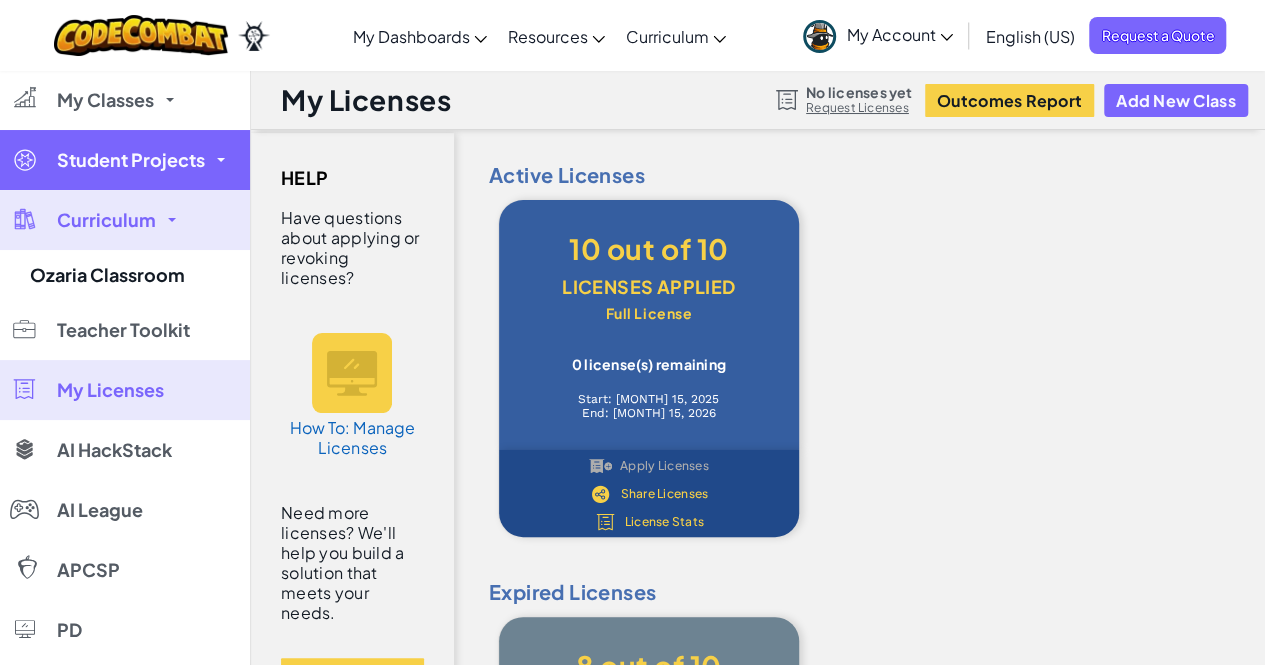 click on "Student Projects" at bounding box center (131, 160) 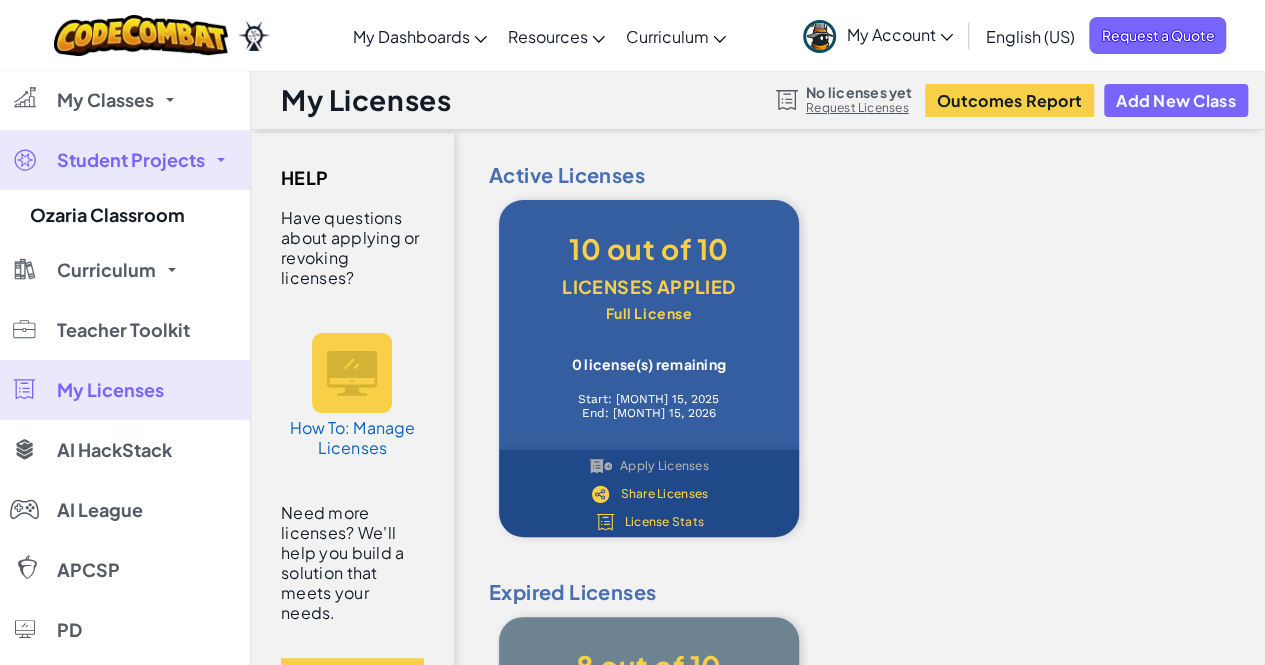 click on "Student Projects" at bounding box center [131, 160] 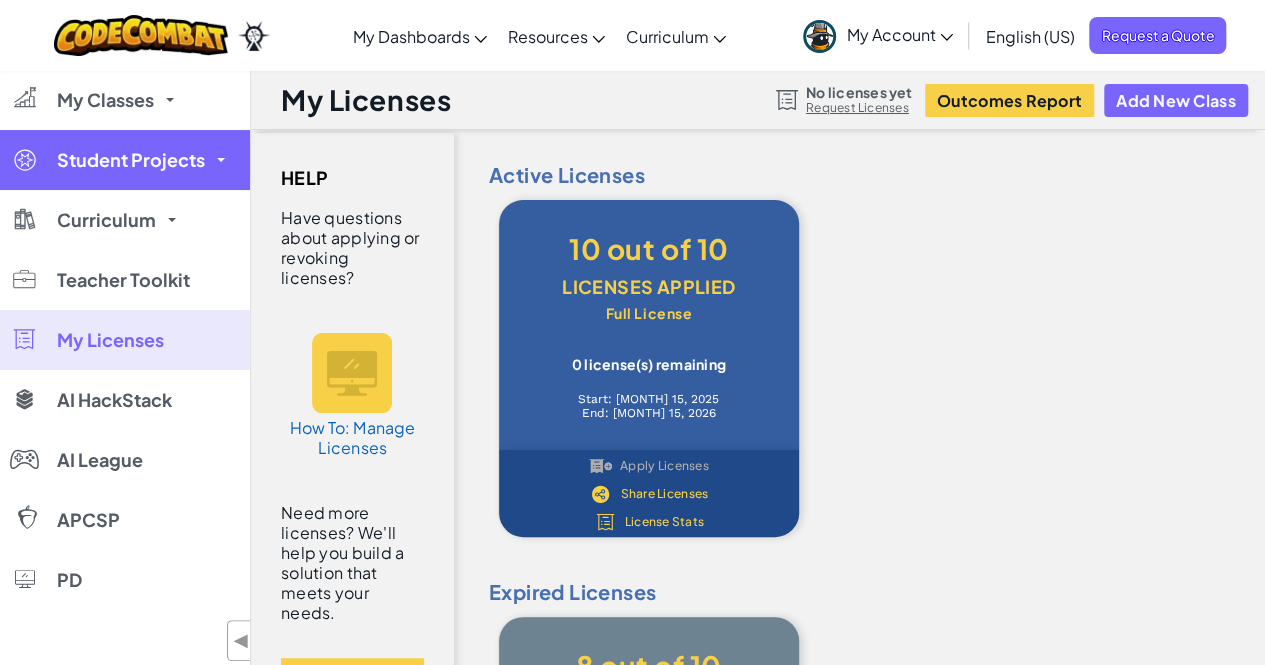 click at bounding box center (24, 159) 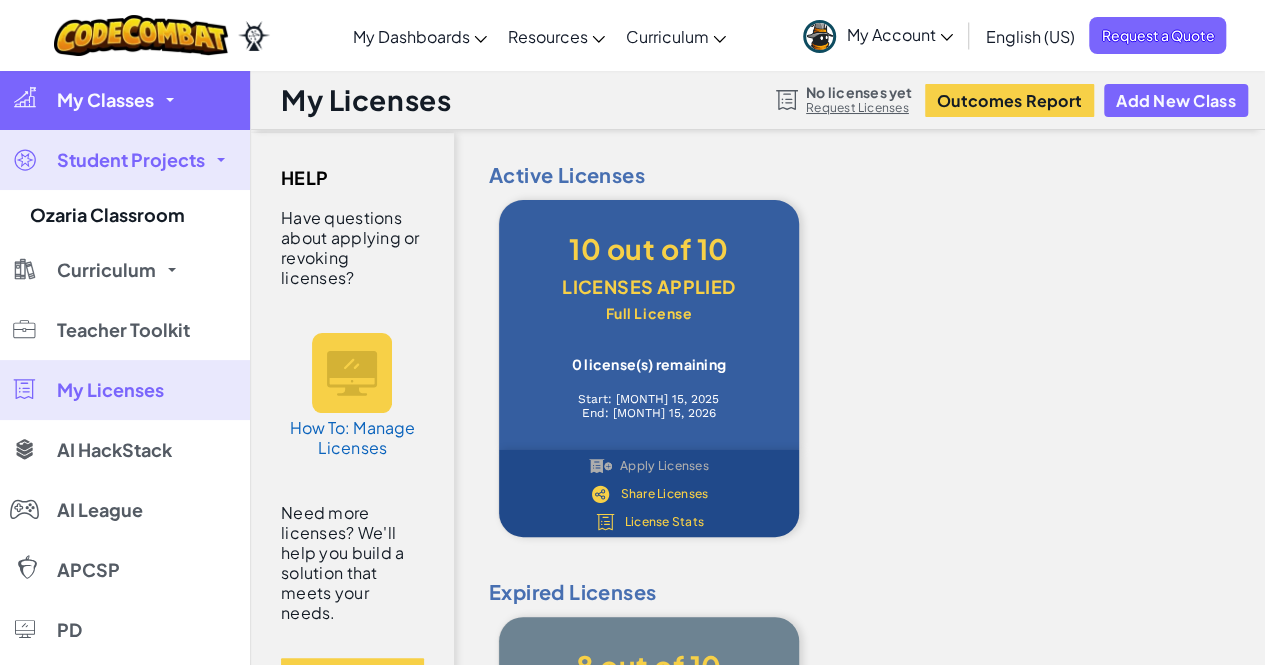 click on "My Classes" at bounding box center [105, 100] 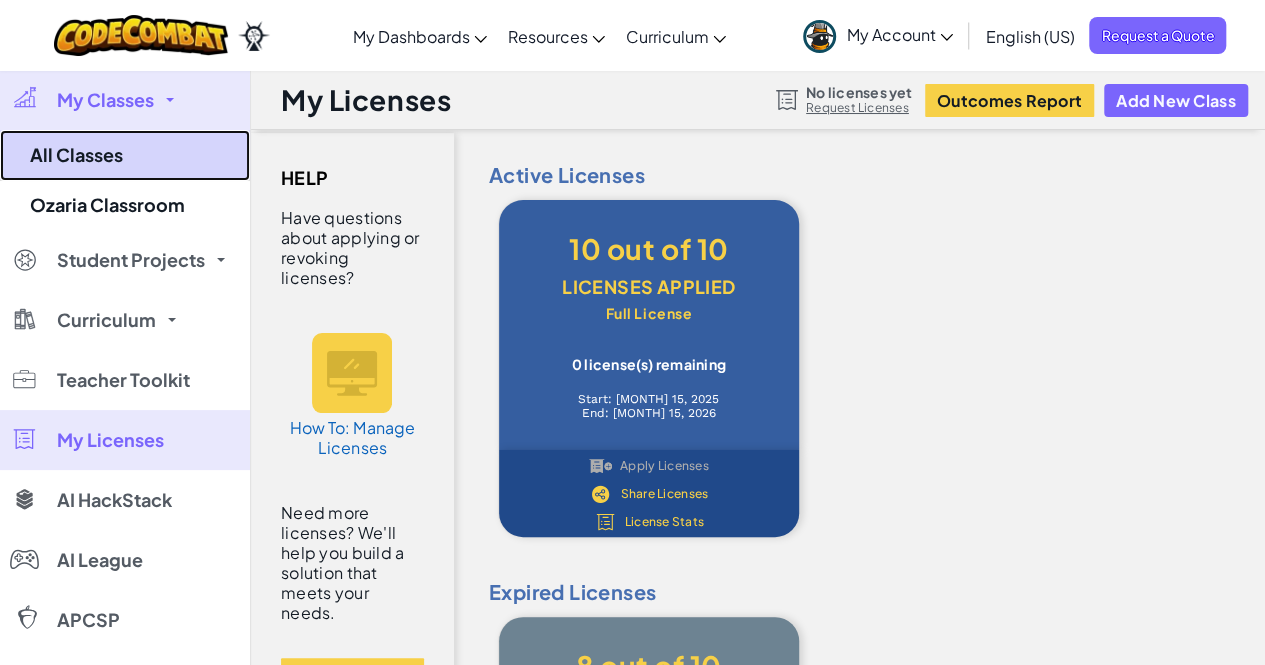 click on "All Classes" at bounding box center (125, 155) 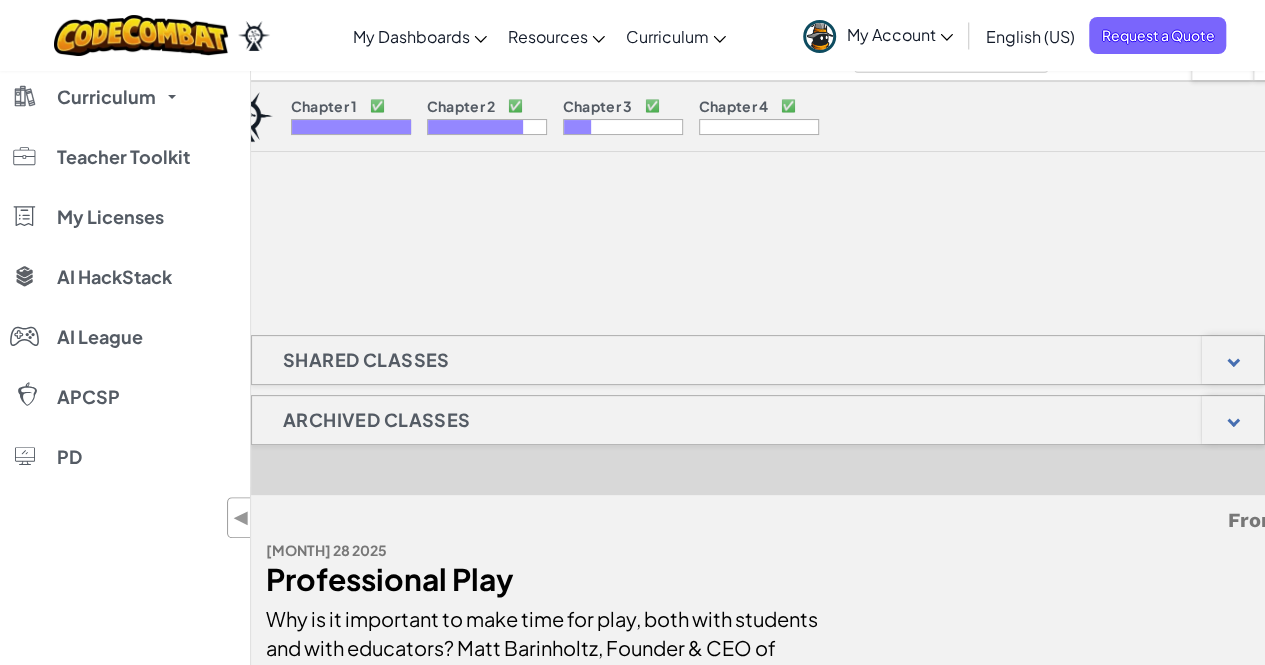 scroll, scrollTop: 114, scrollLeft: 0, axis: vertical 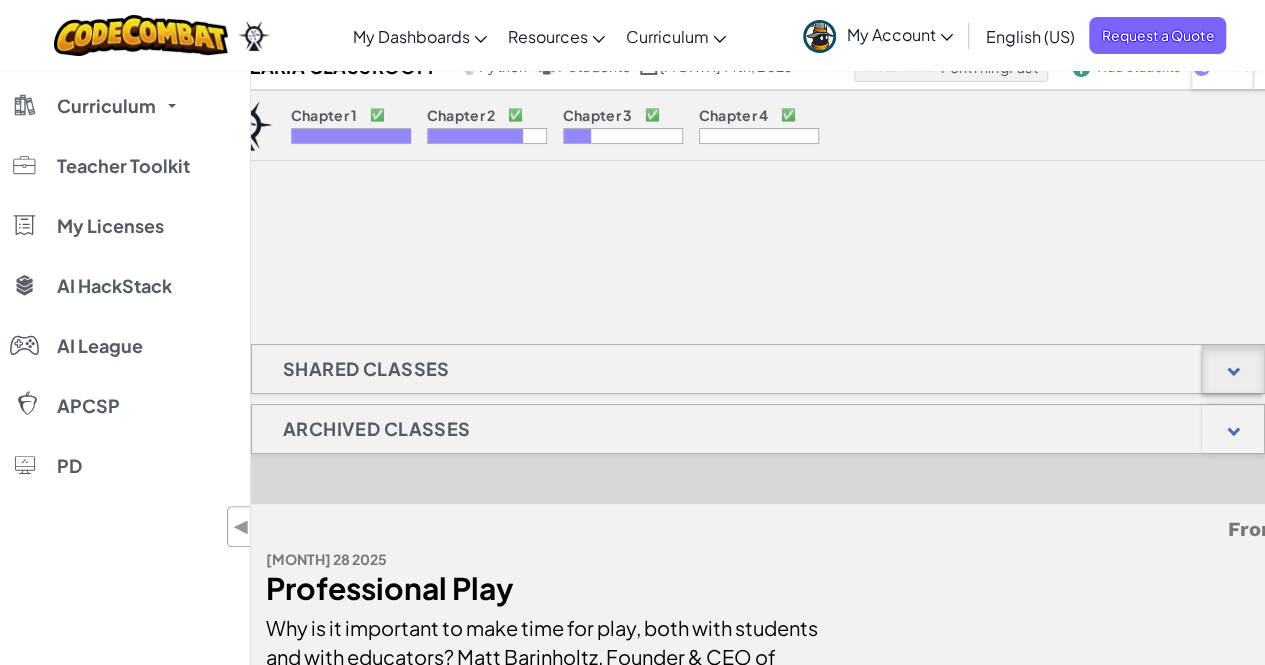 click at bounding box center [1233, 369] 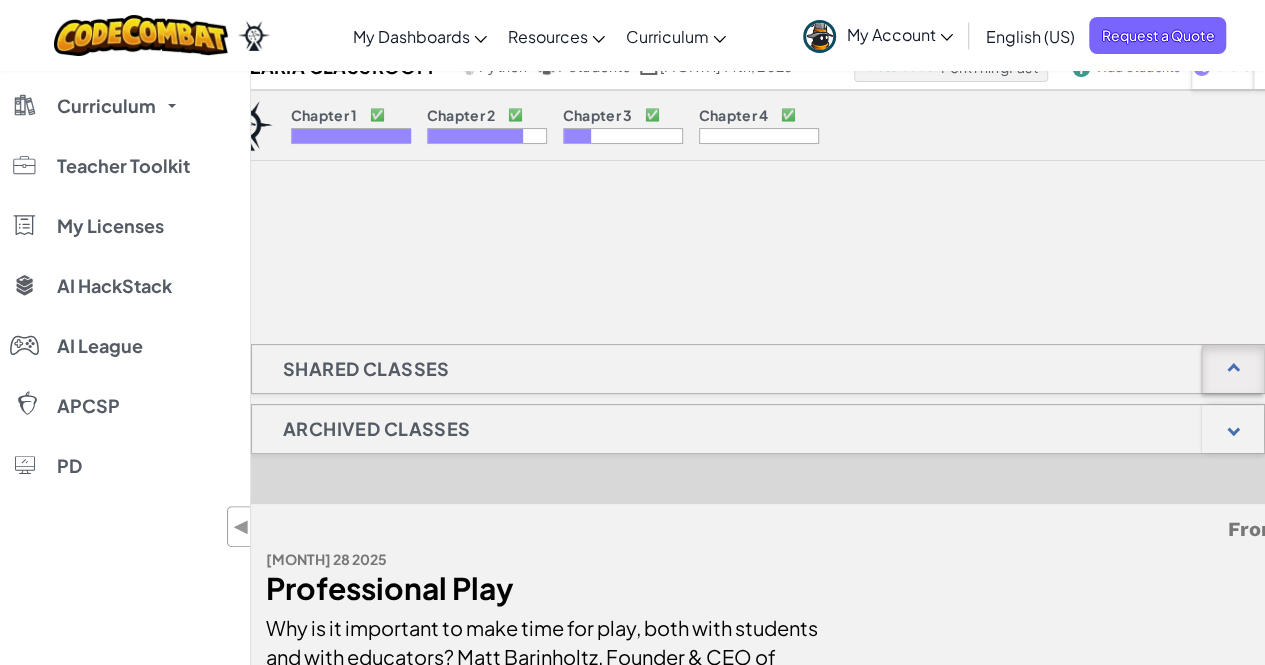 click at bounding box center (1233, 369) 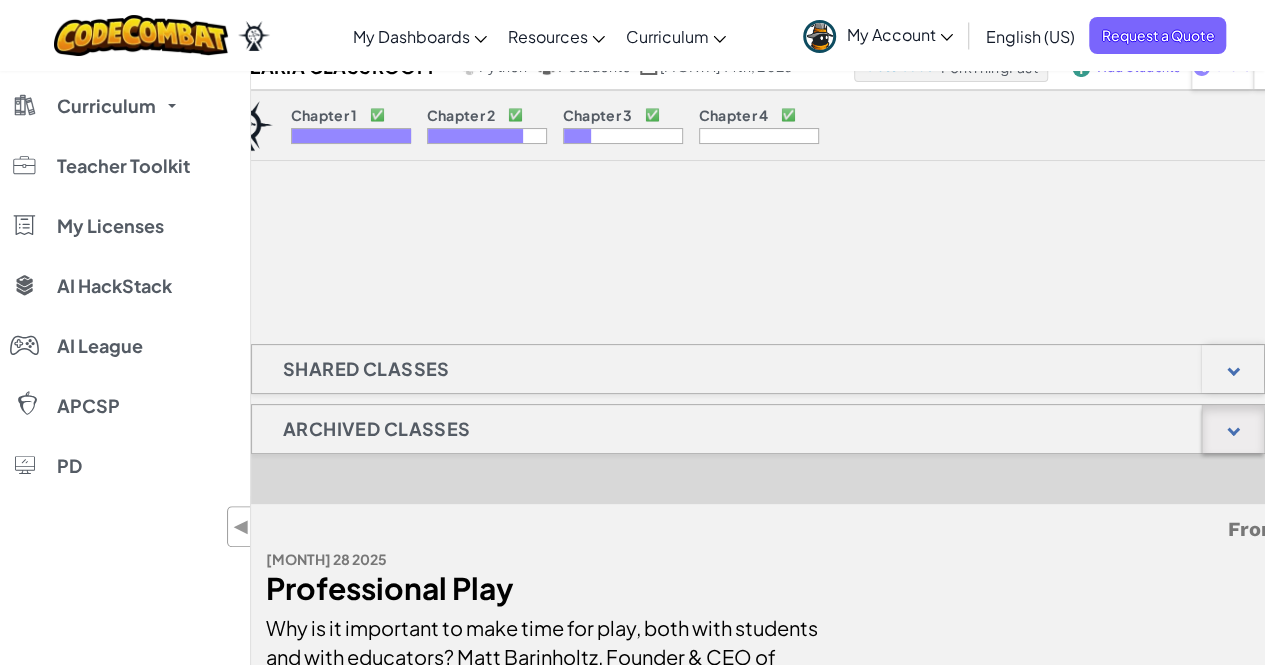 click at bounding box center [1233, 429] 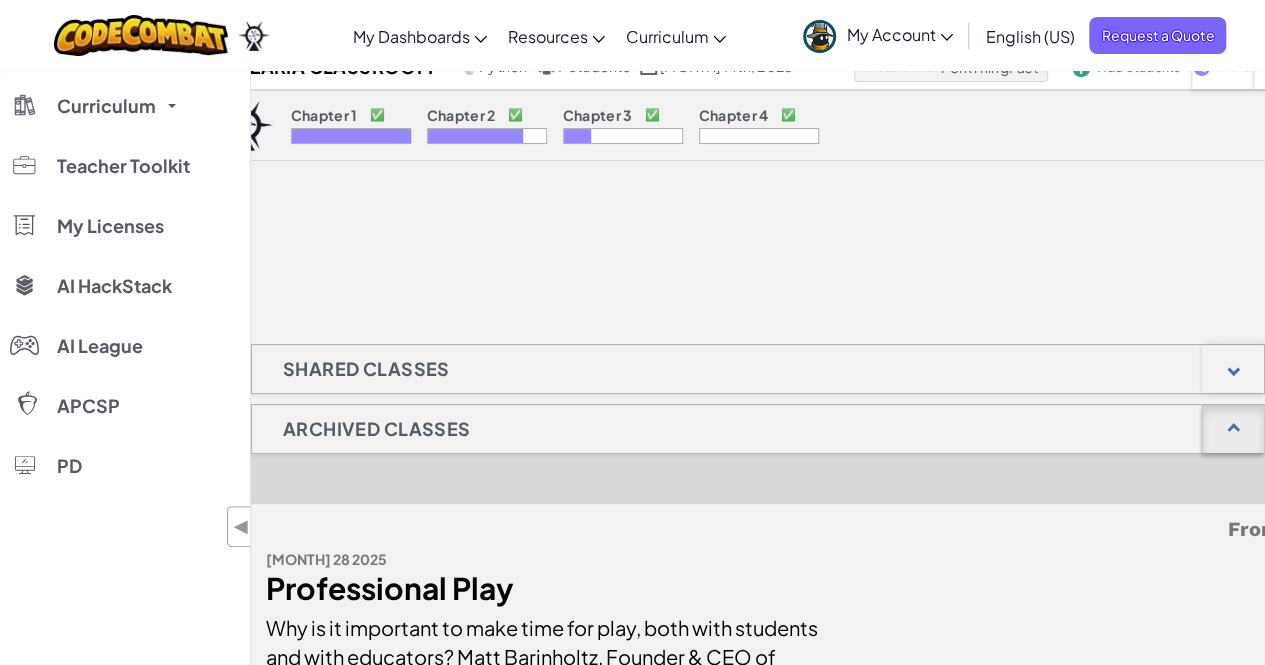 click at bounding box center [1233, 429] 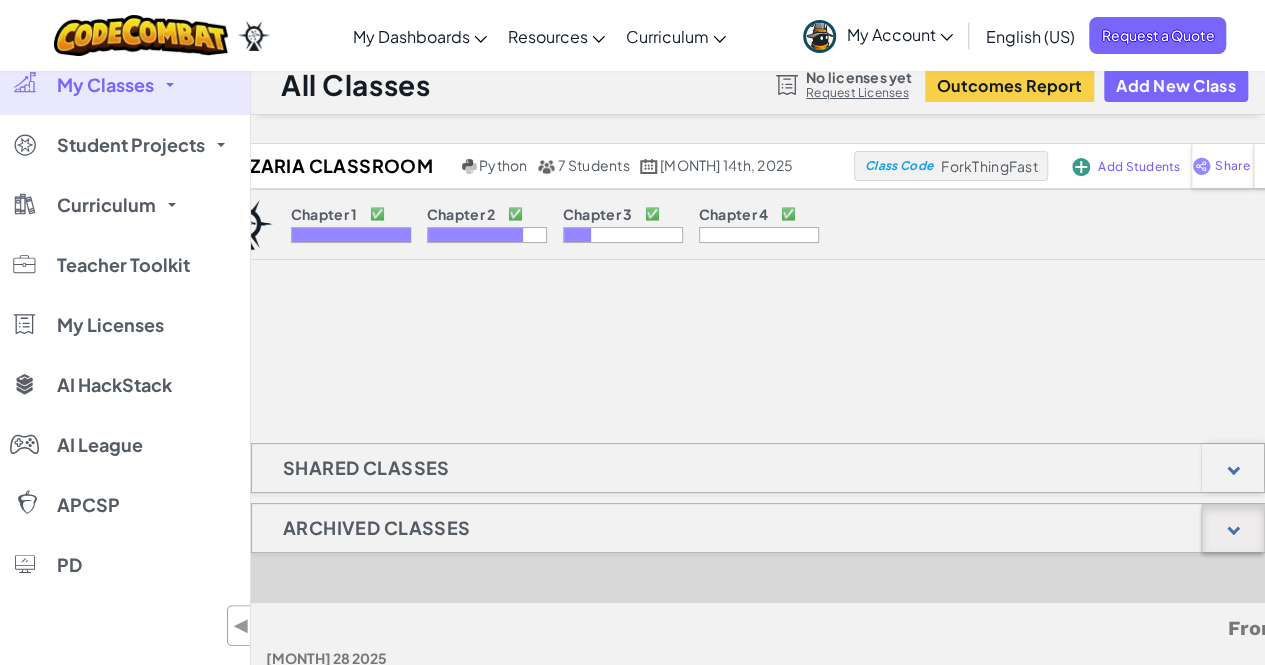 scroll, scrollTop: 0, scrollLeft: 0, axis: both 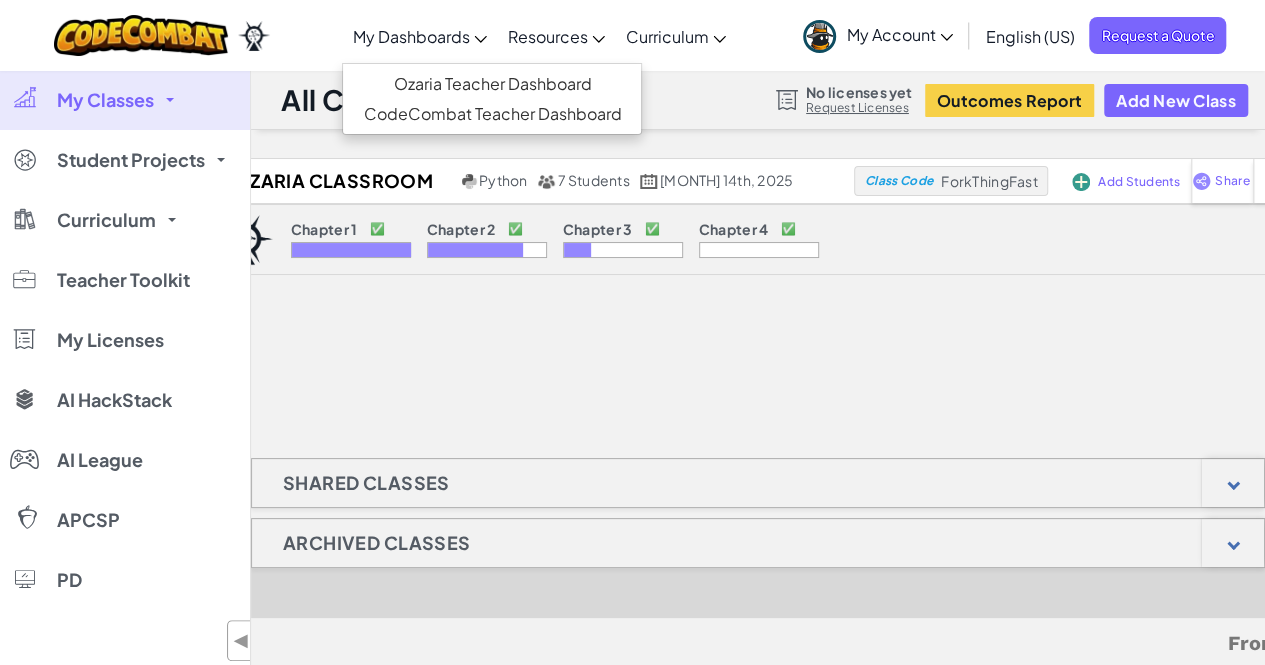 click on "My Dashboards" at bounding box center [419, 36] 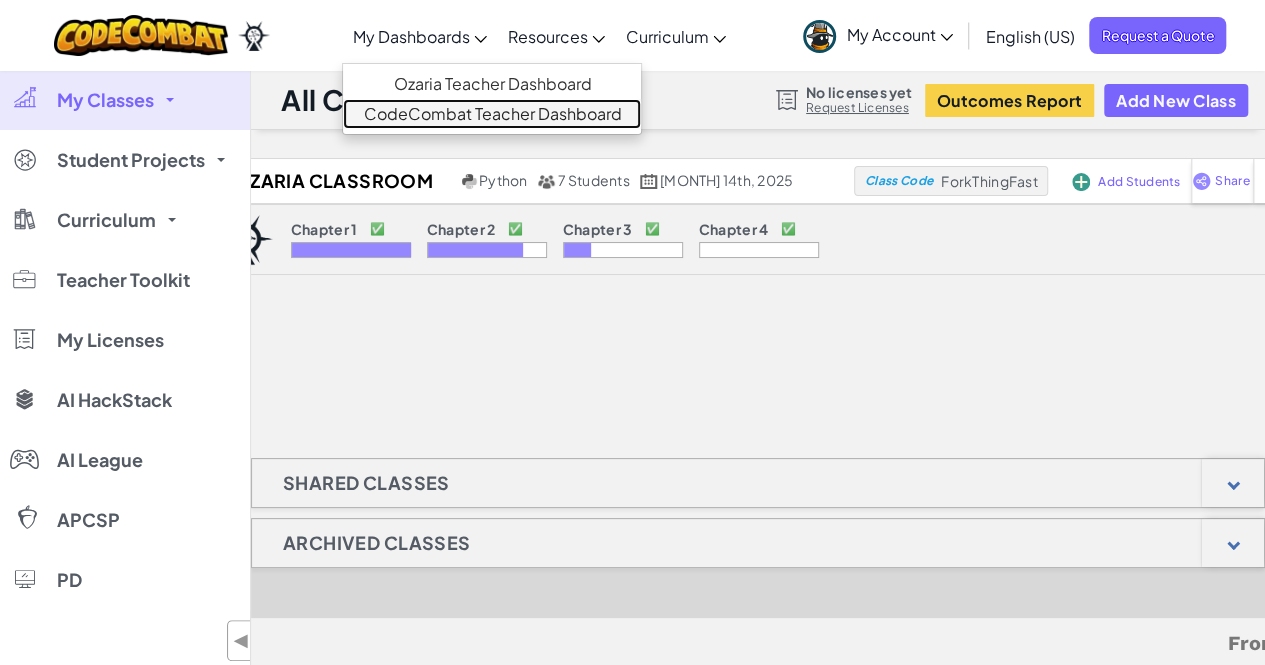 click on "CodeCombat Teacher Dashboard" at bounding box center [492, 114] 